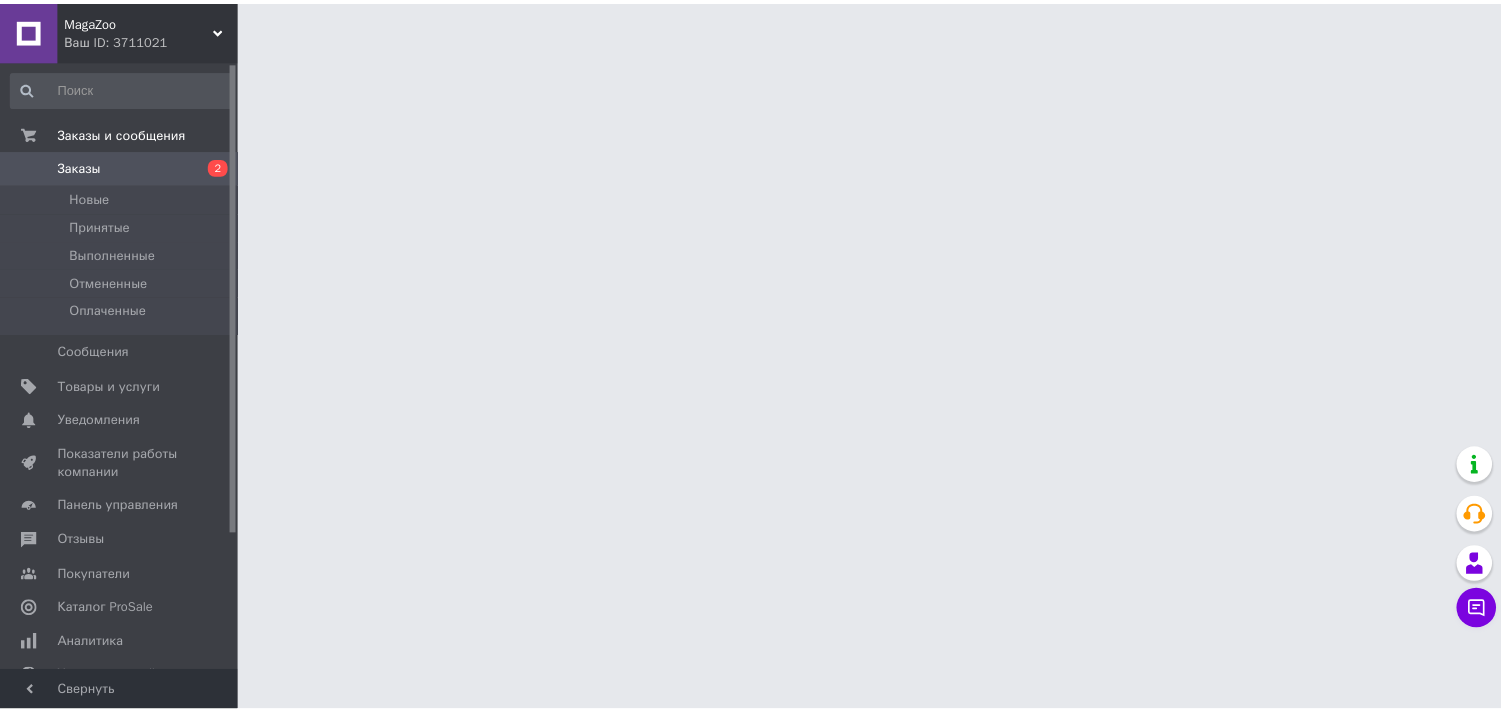 scroll, scrollTop: 0, scrollLeft: 0, axis: both 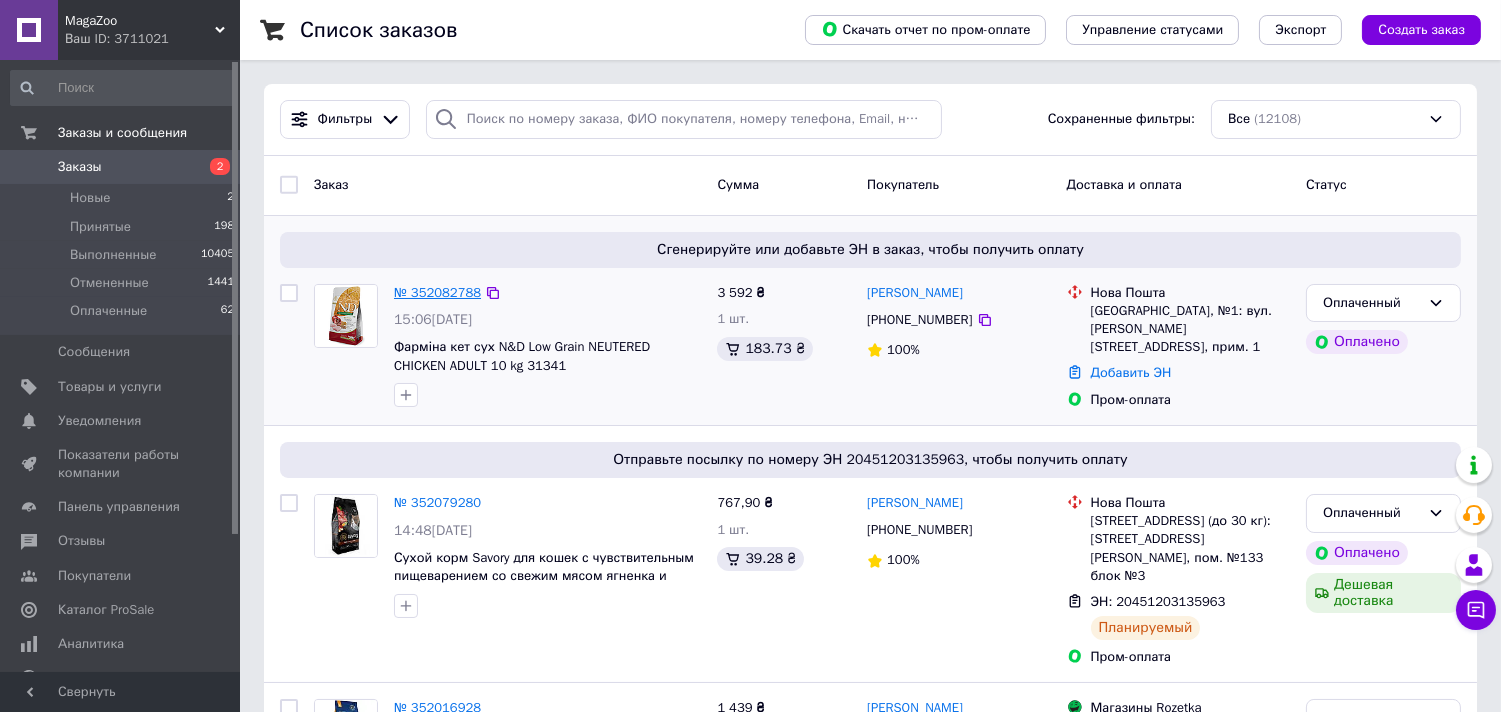 click on "№ 352082788" at bounding box center [437, 292] 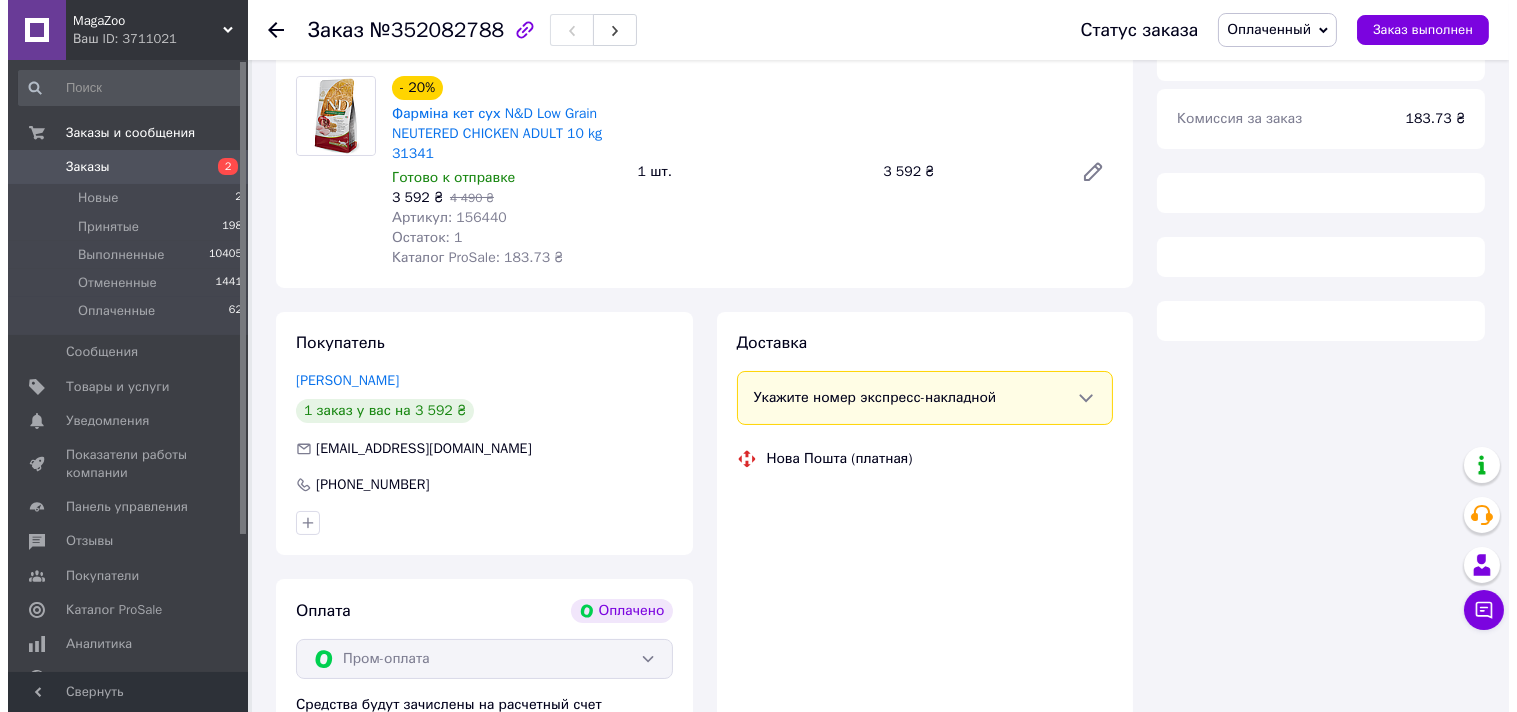scroll, scrollTop: 222, scrollLeft: 0, axis: vertical 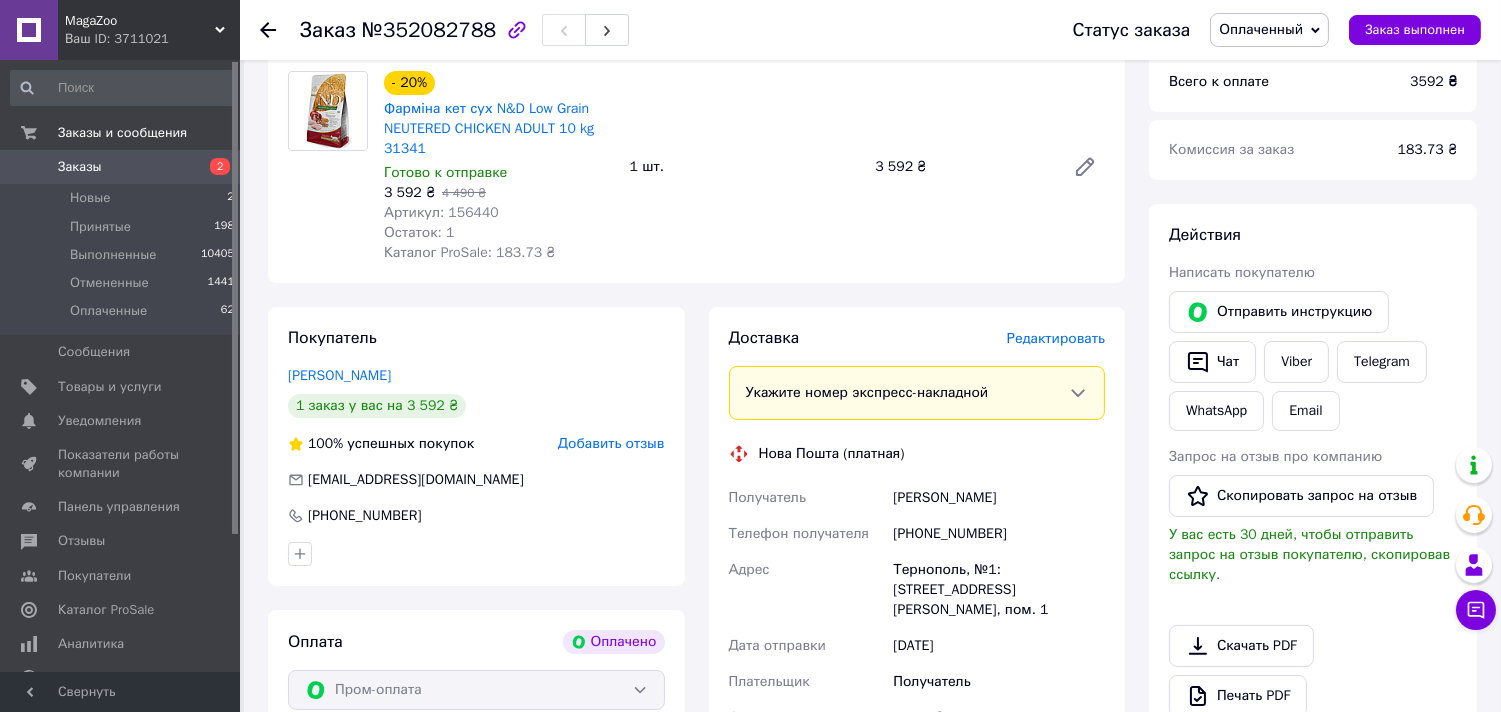 click on "Редактировать" at bounding box center (1056, 338) 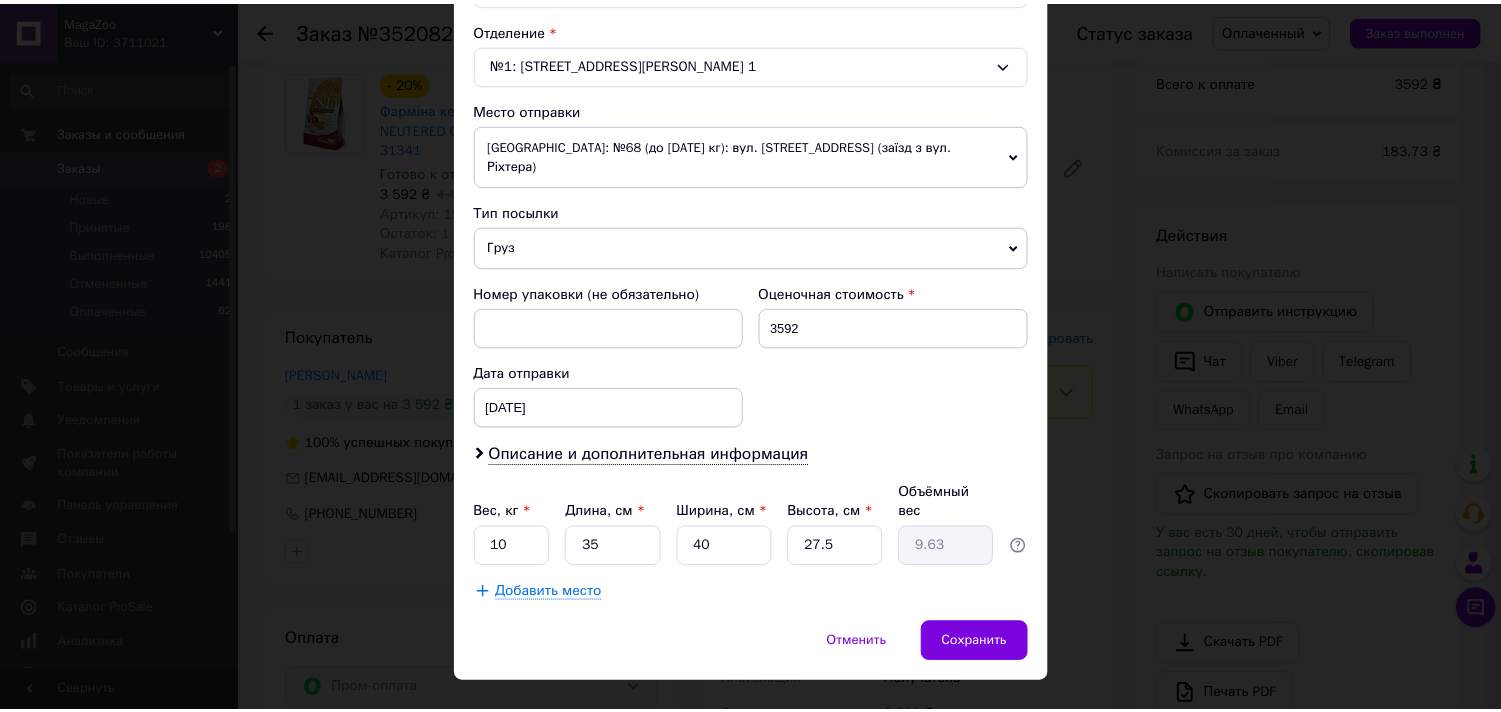 scroll, scrollTop: 617, scrollLeft: 0, axis: vertical 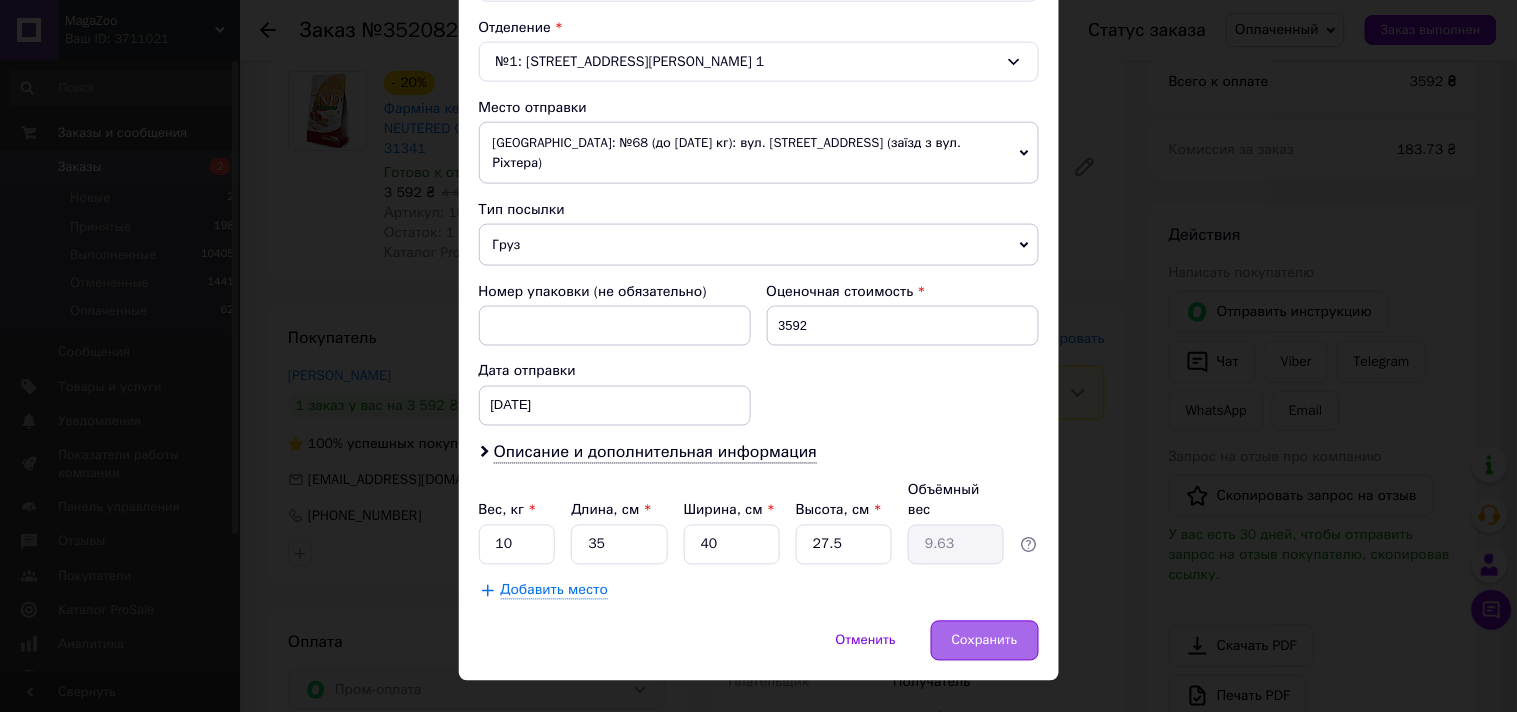 click on "Сохранить" at bounding box center [985, 641] 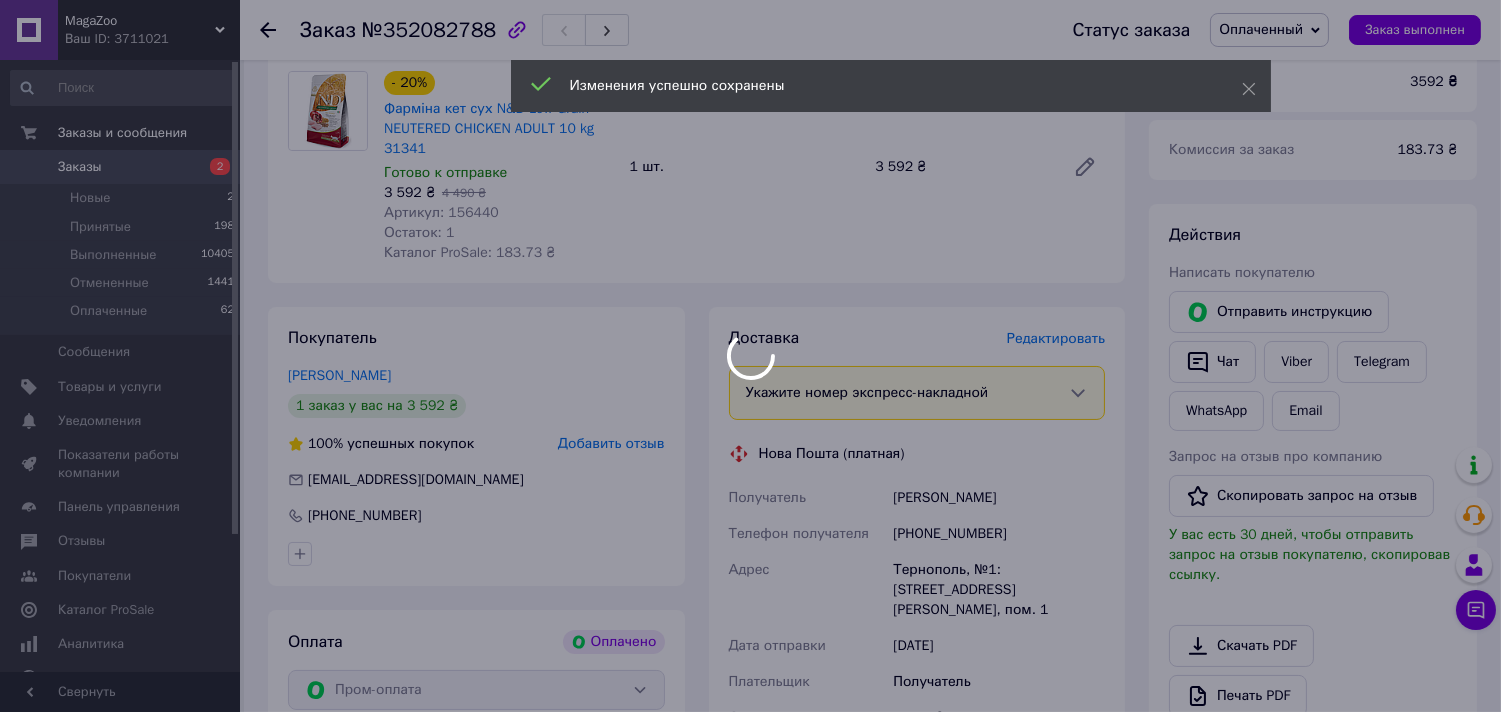 scroll, scrollTop: 774, scrollLeft: 0, axis: vertical 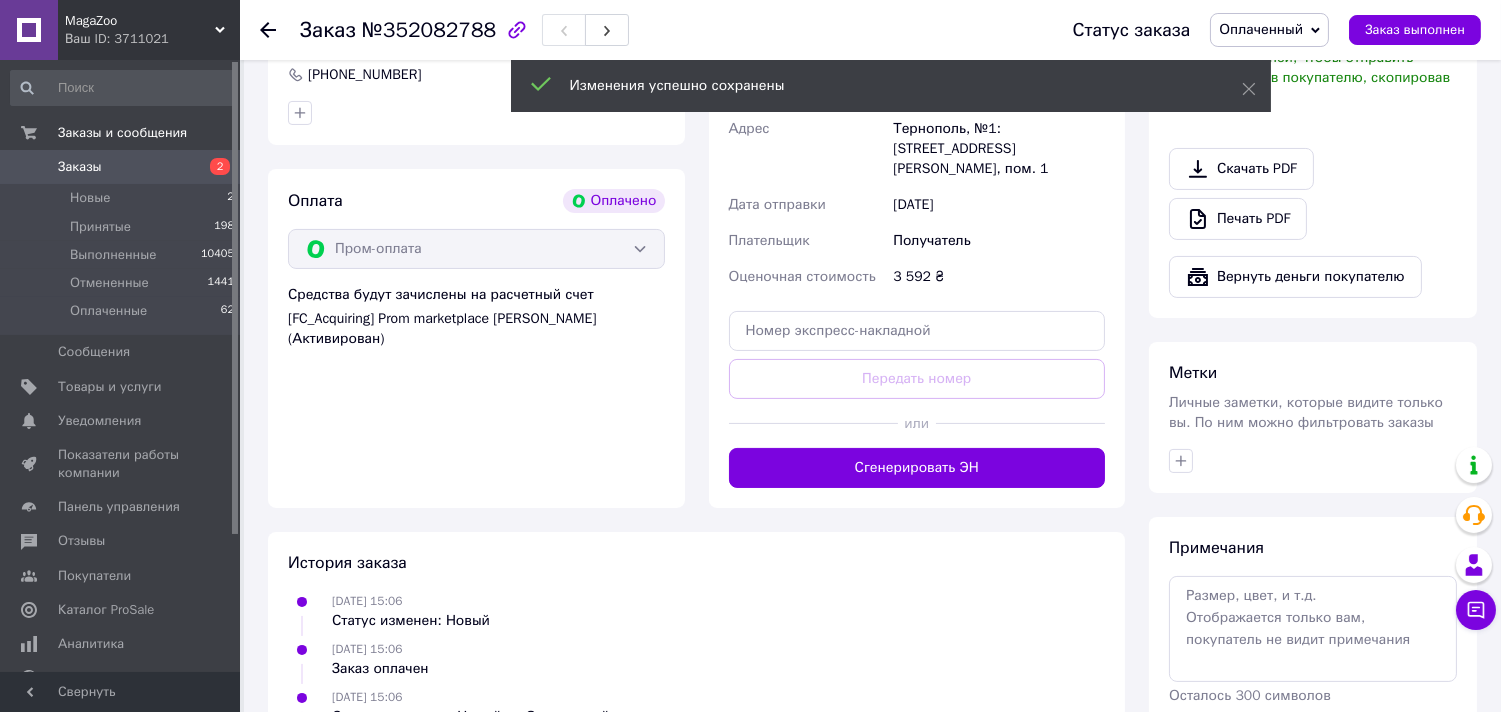 drag, startPoint x: 984, startPoint y: 448, endPoint x: 1012, endPoint y: 458, distance: 29.732138 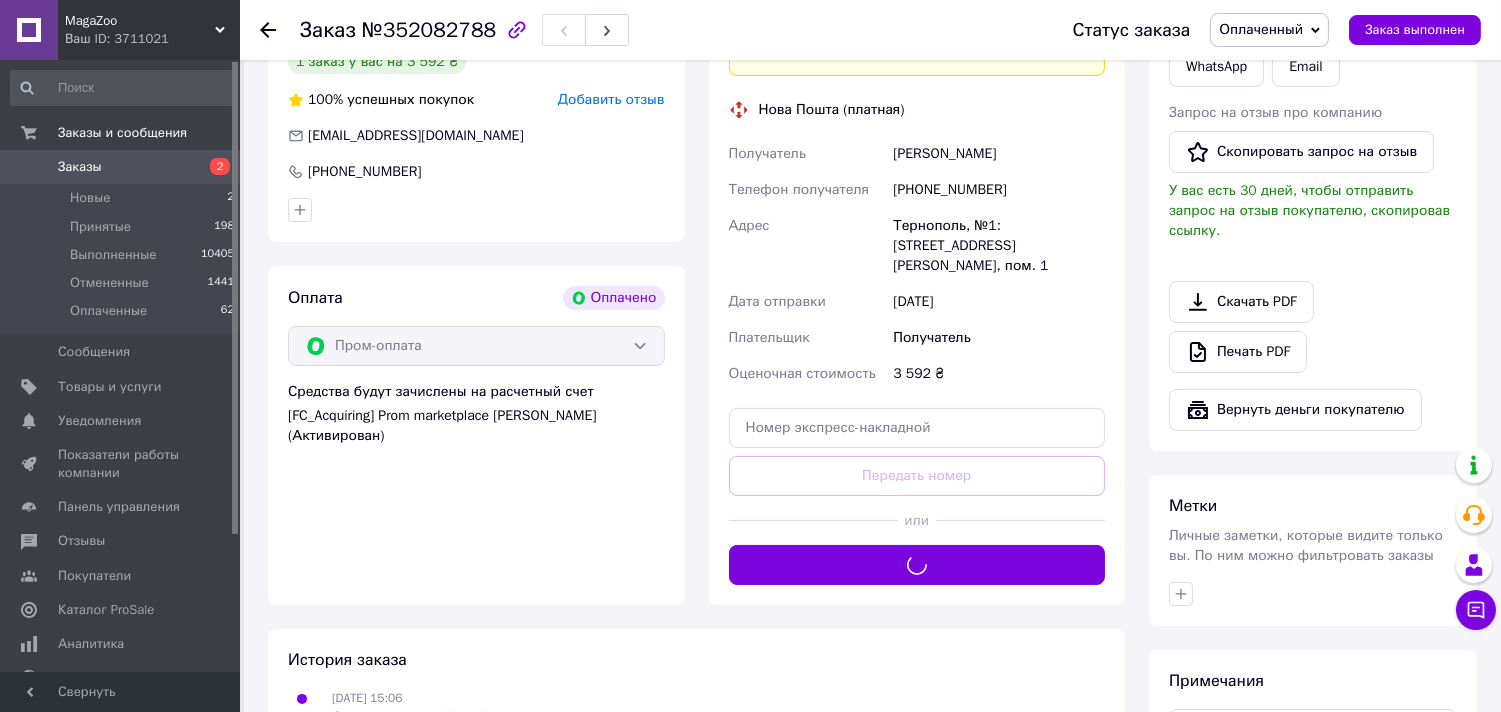 scroll, scrollTop: 441, scrollLeft: 0, axis: vertical 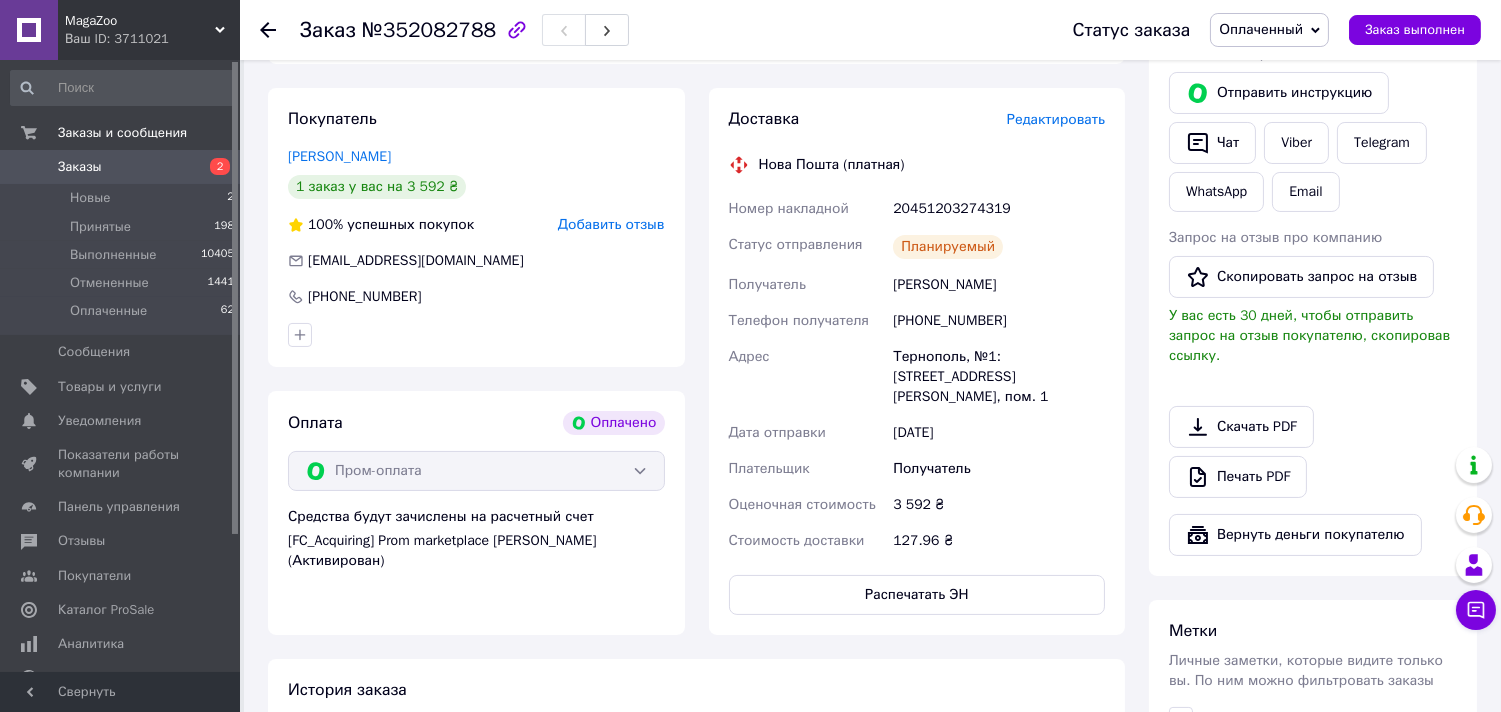 click on "Заказы" at bounding box center [121, 167] 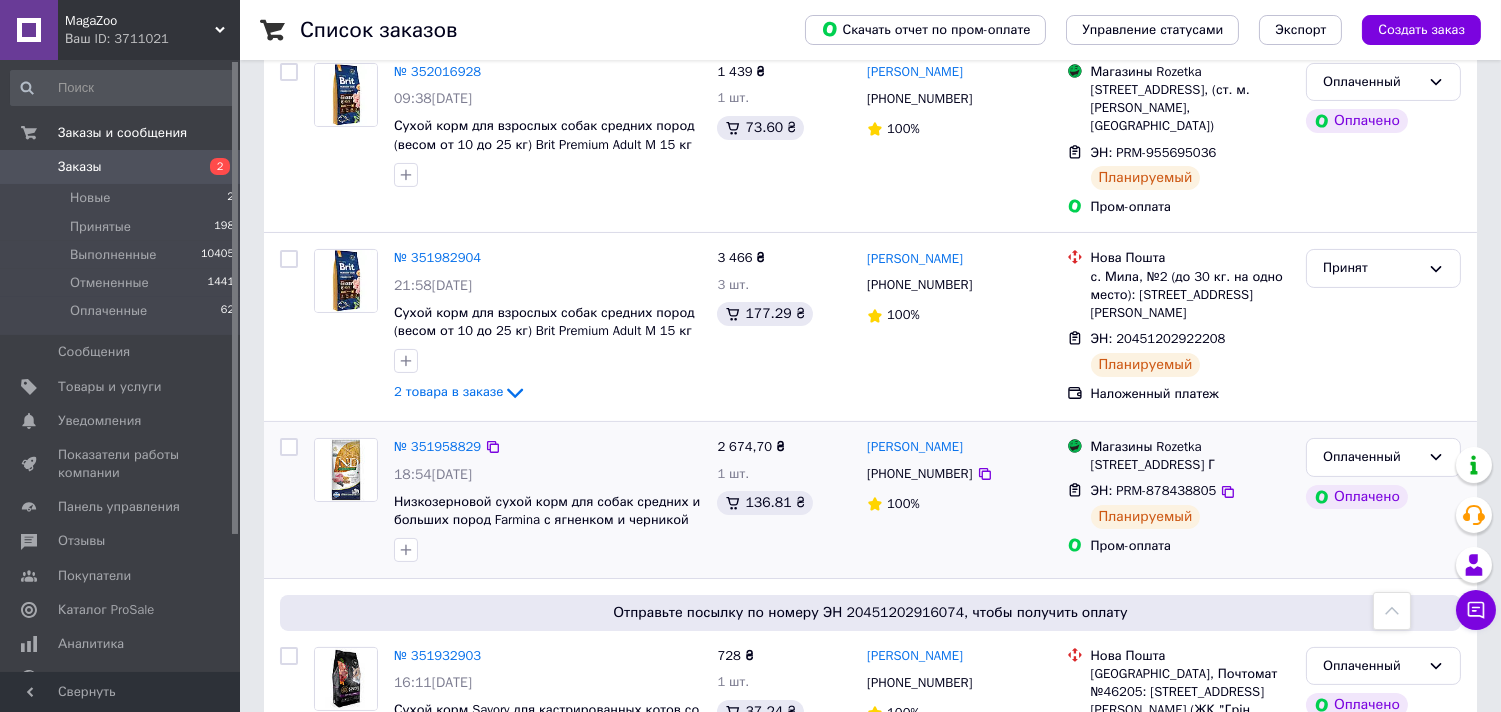 scroll, scrollTop: 666, scrollLeft: 0, axis: vertical 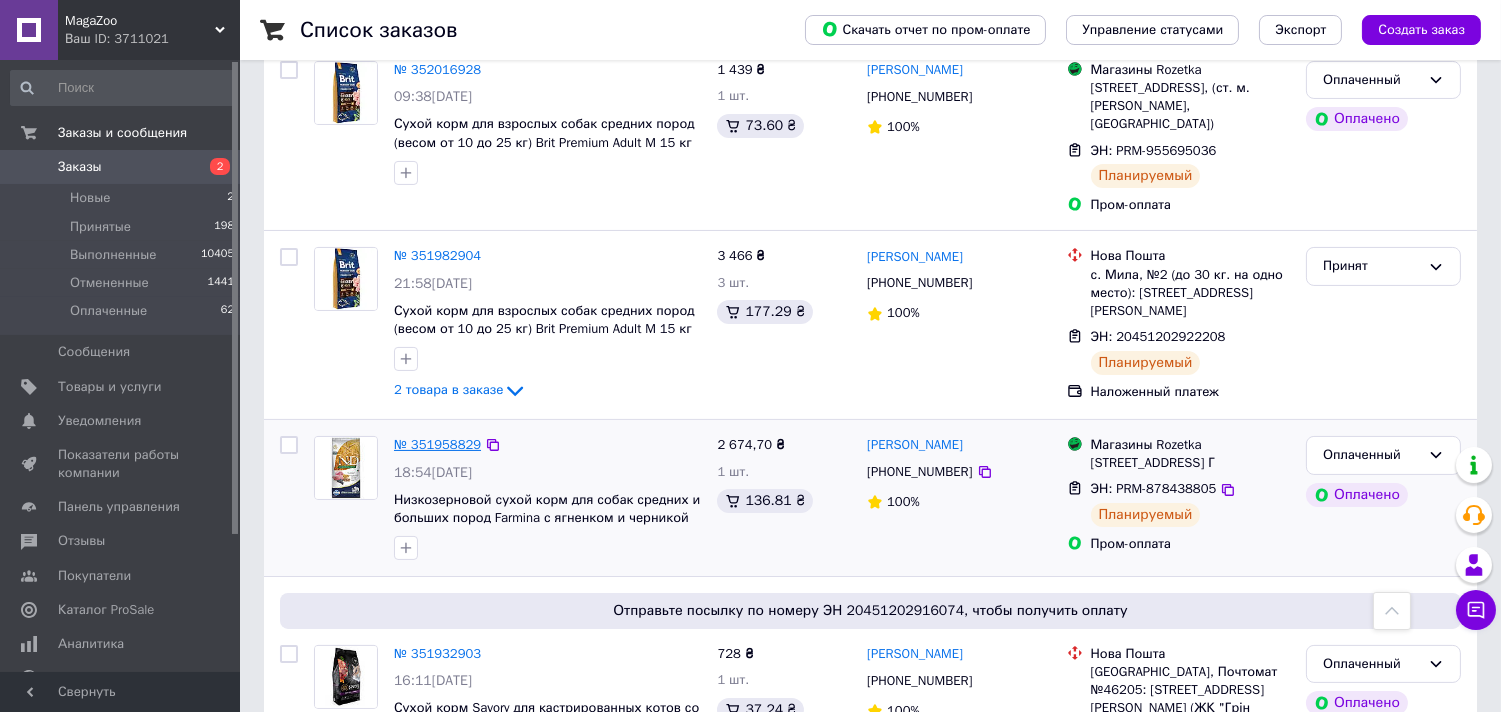 click on "№ 351958829" at bounding box center [437, 444] 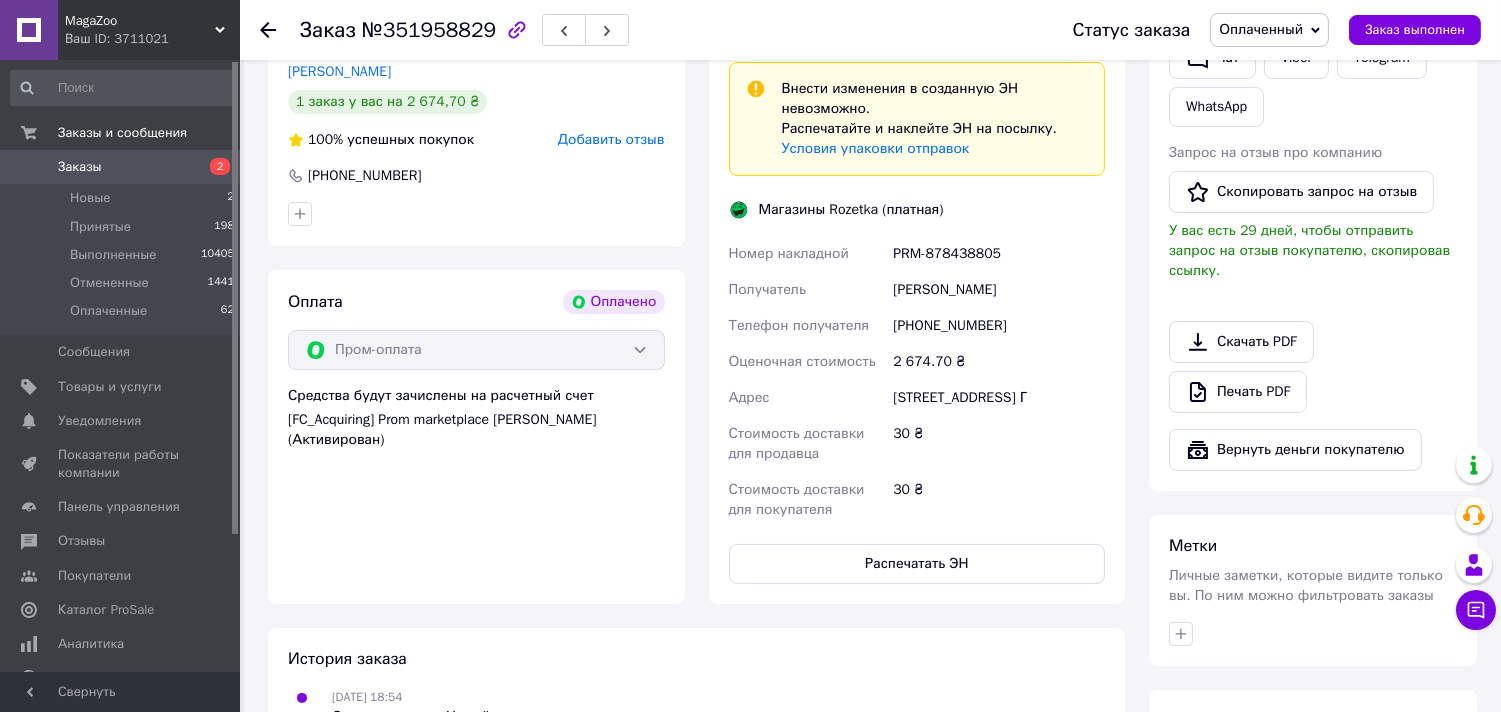 scroll, scrollTop: 666, scrollLeft: 0, axis: vertical 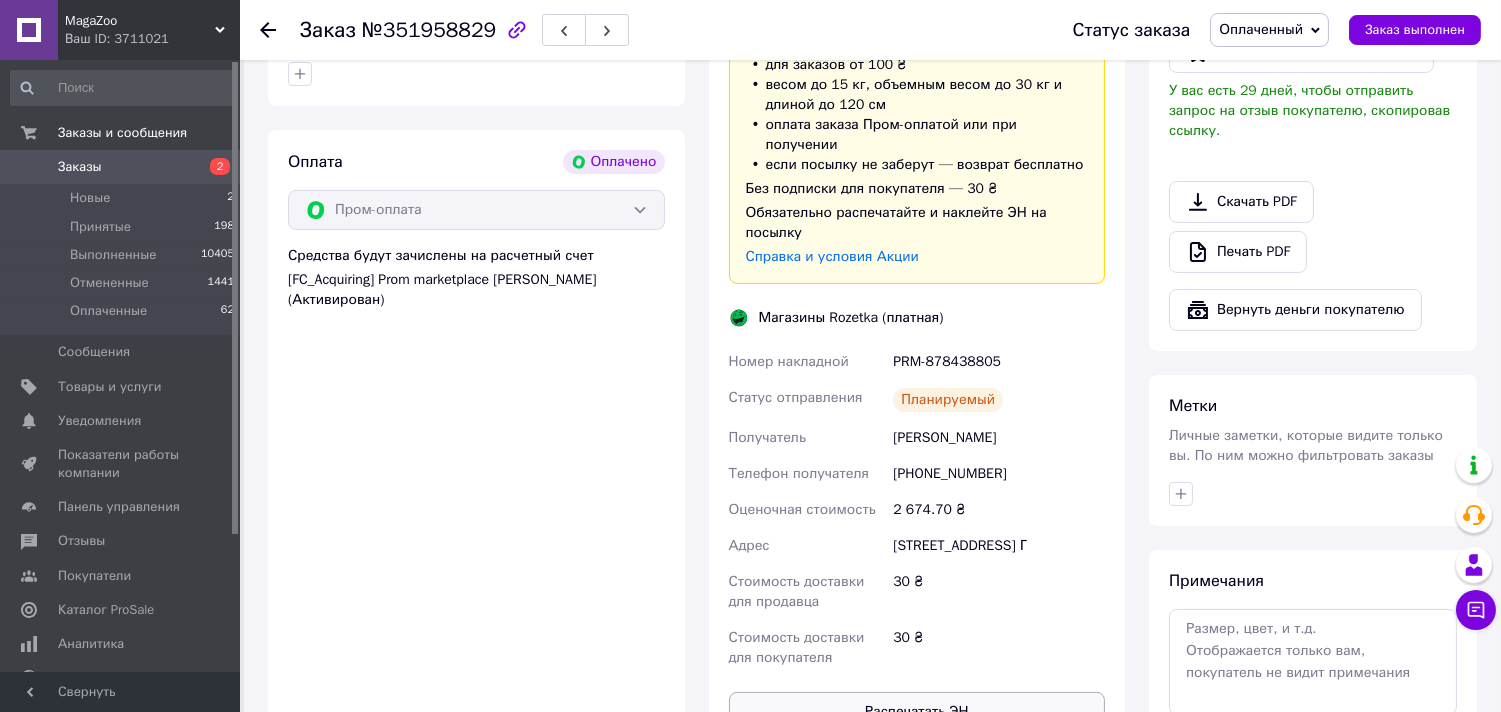 click on "Распечатать ЭН" at bounding box center [917, 712] 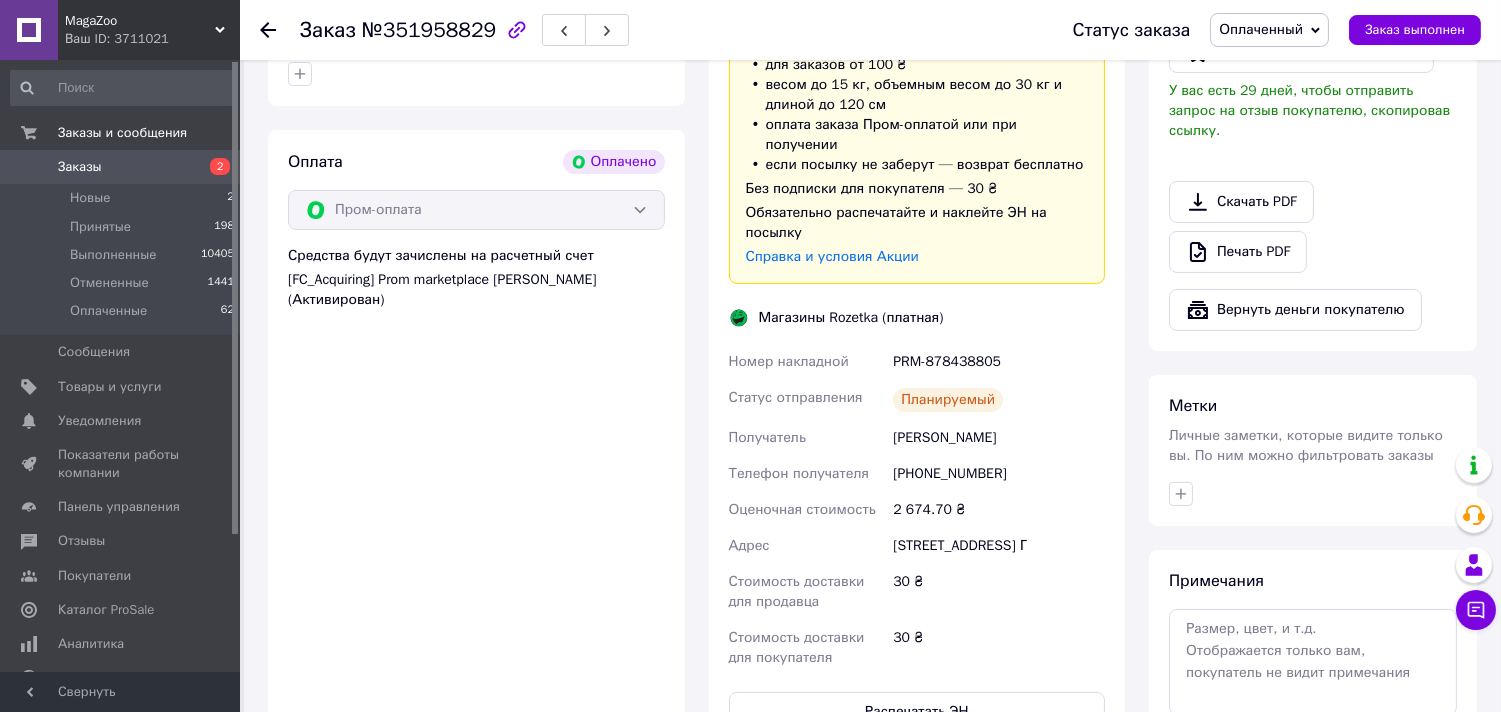 click on "Заказы" at bounding box center (80, 167) 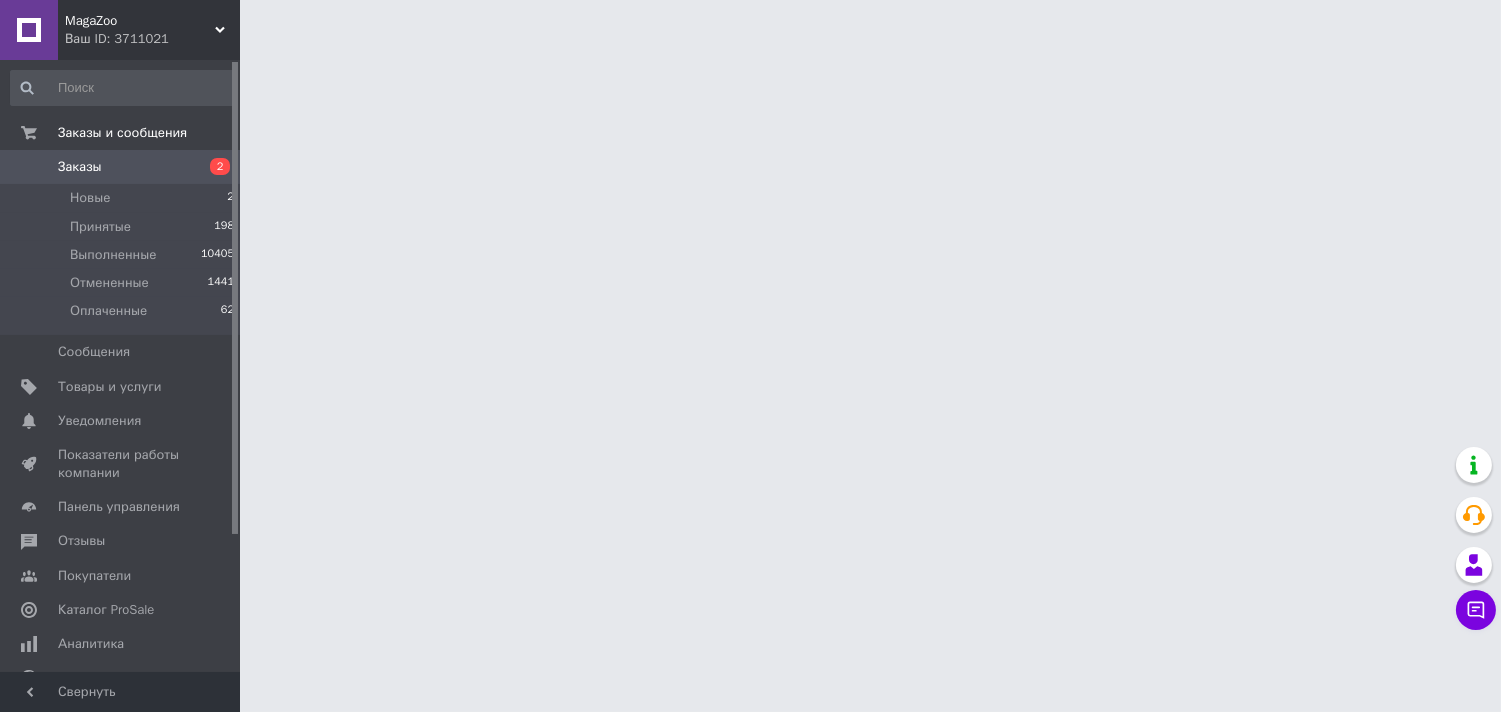 scroll, scrollTop: 0, scrollLeft: 0, axis: both 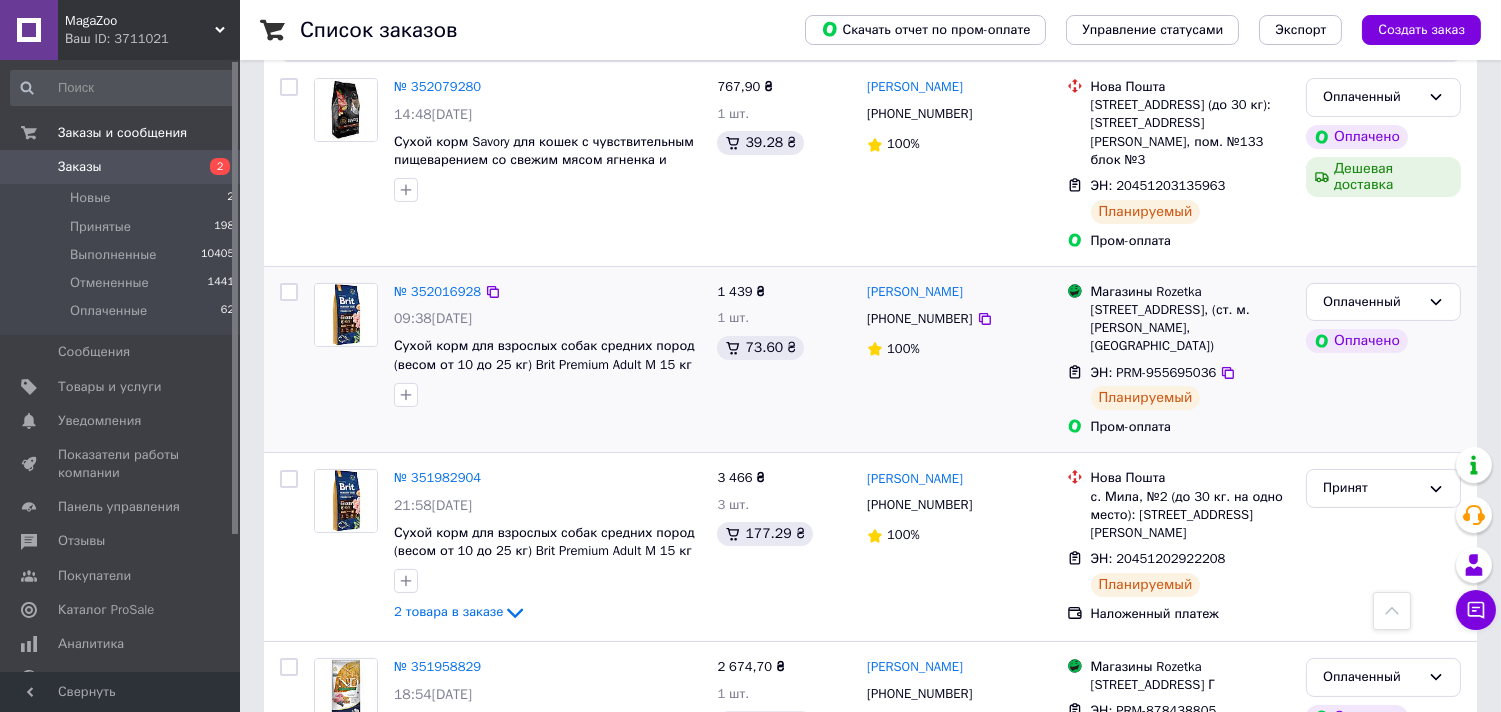 click on "№ 352016928" at bounding box center (437, 292) 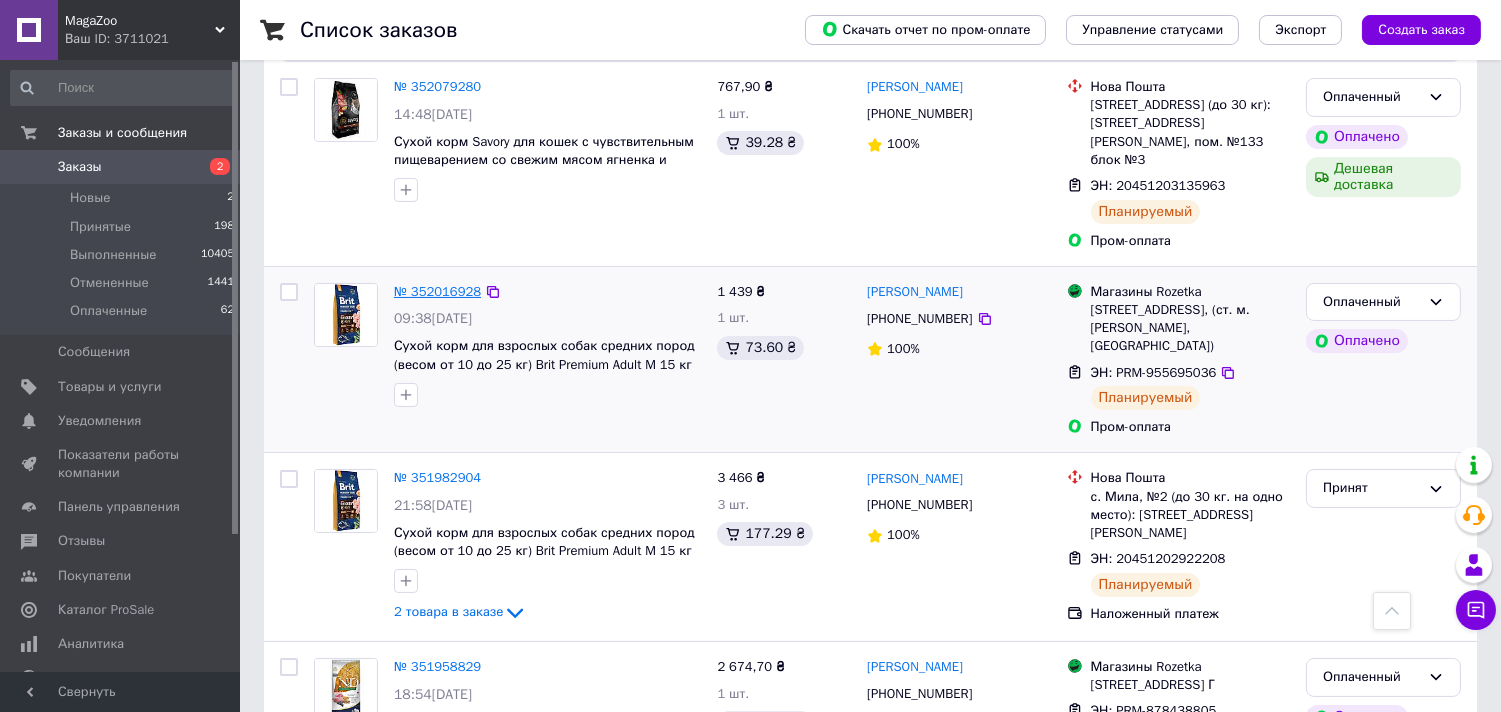 click on "№ 352016928" at bounding box center [437, 291] 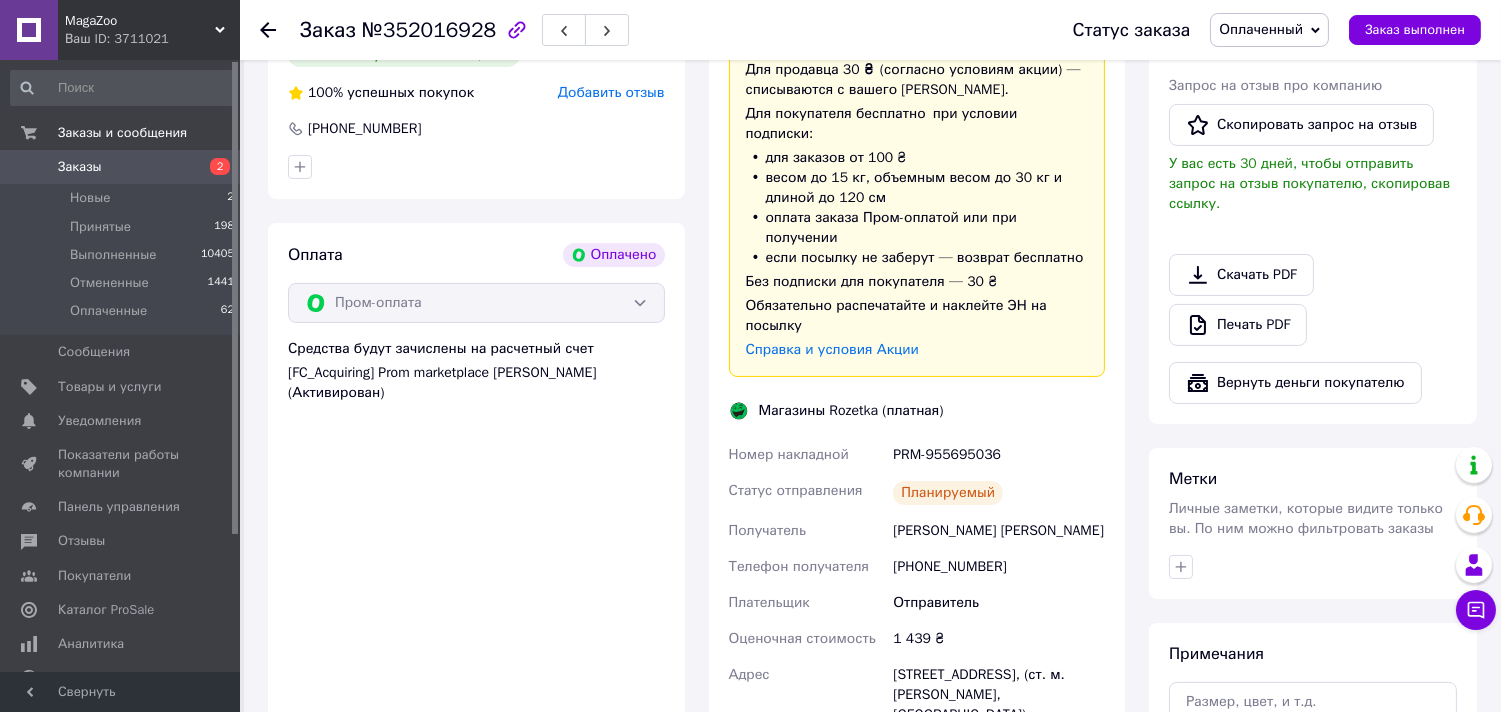 scroll, scrollTop: 1000, scrollLeft: 0, axis: vertical 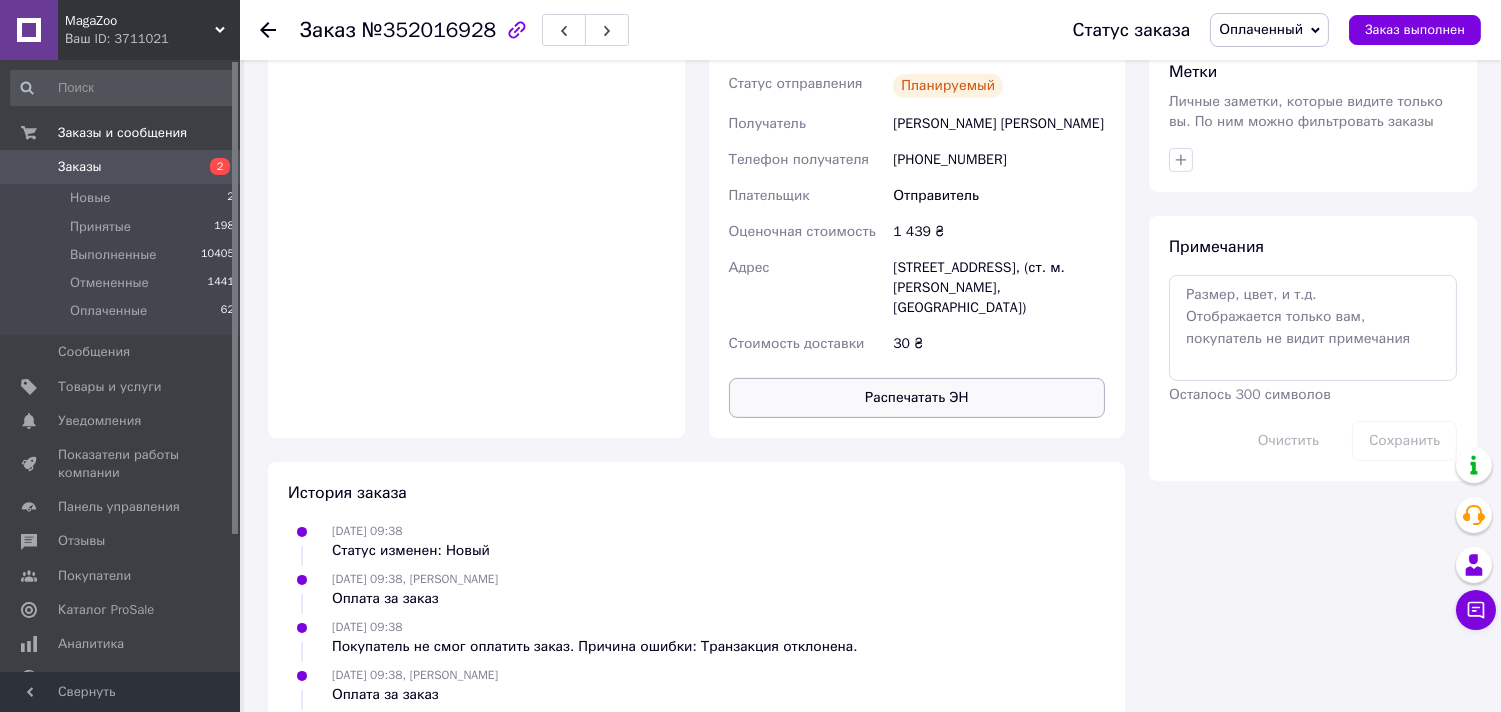 click on "Распечатать ЭН" at bounding box center [917, 398] 